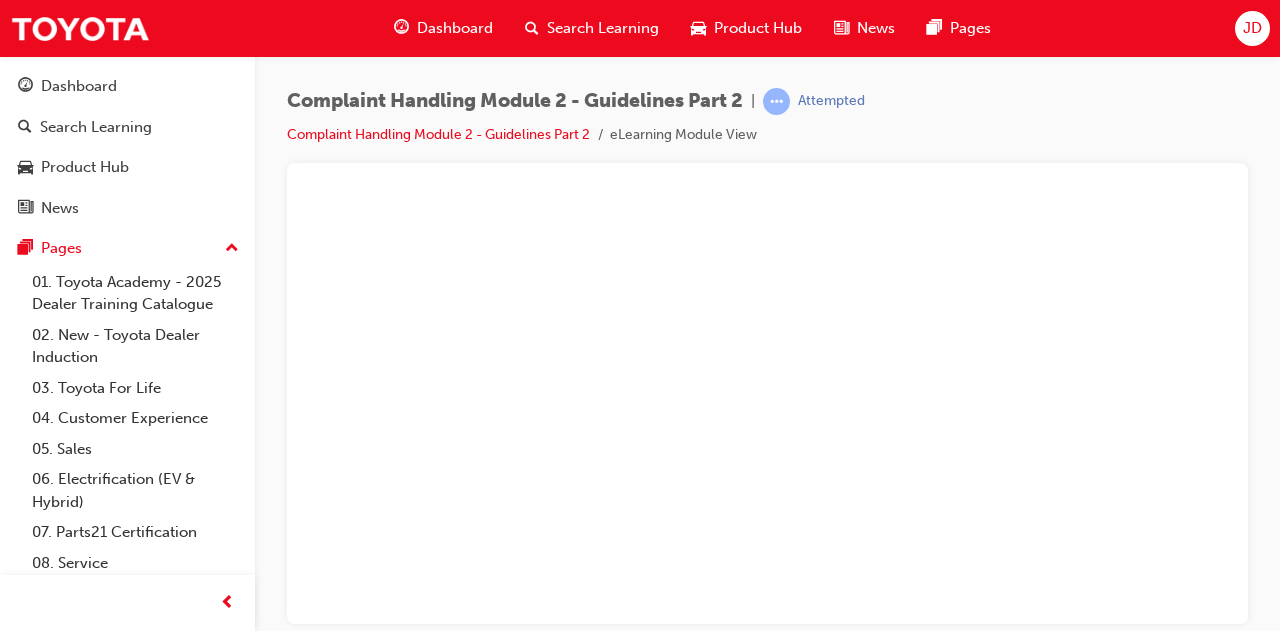 scroll, scrollTop: 0, scrollLeft: 0, axis: both 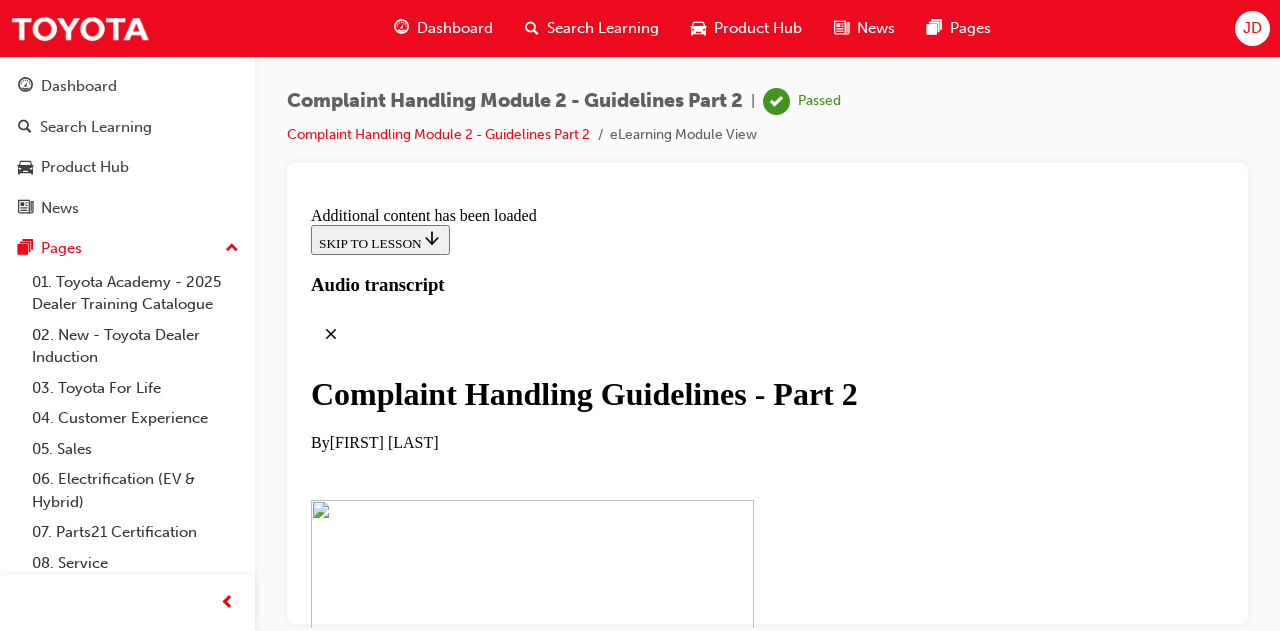 click on "Search Learning" at bounding box center [603, 28] 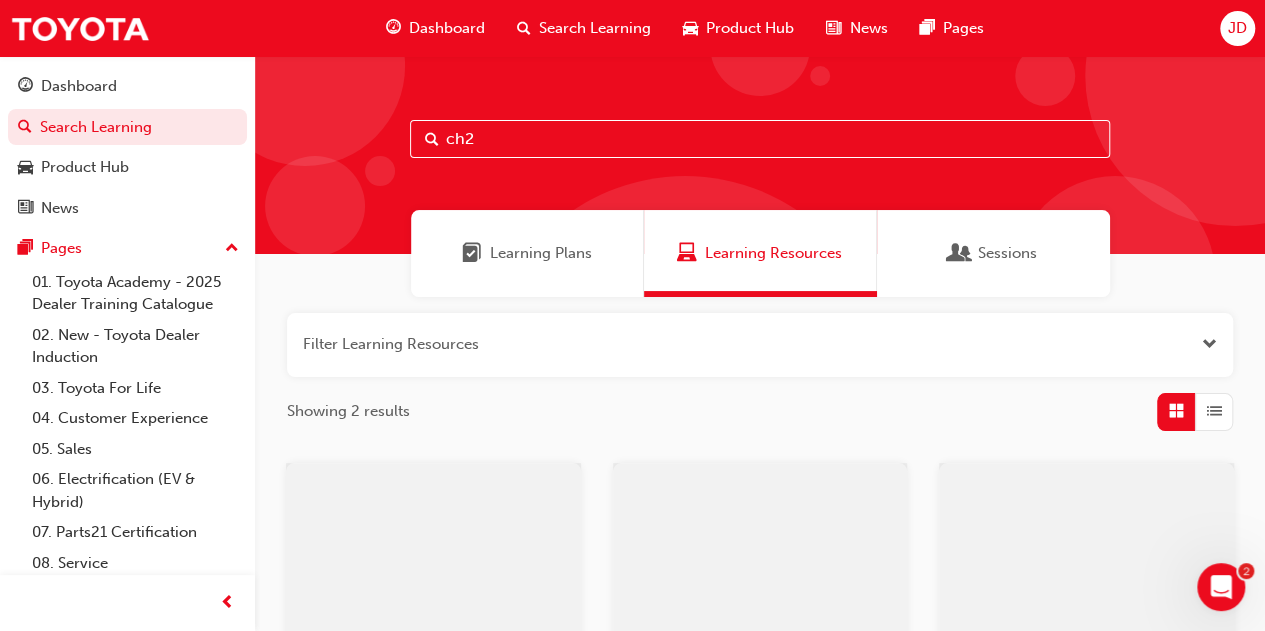 click on "ch2" at bounding box center (760, 139) 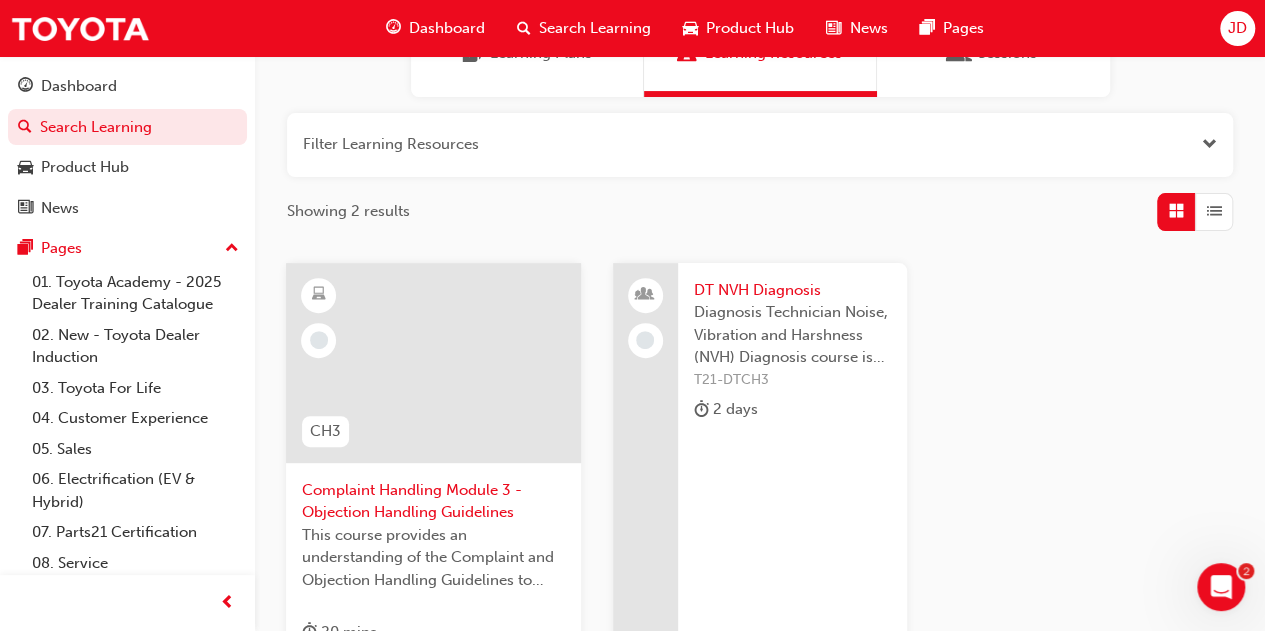 scroll, scrollTop: 300, scrollLeft: 0, axis: vertical 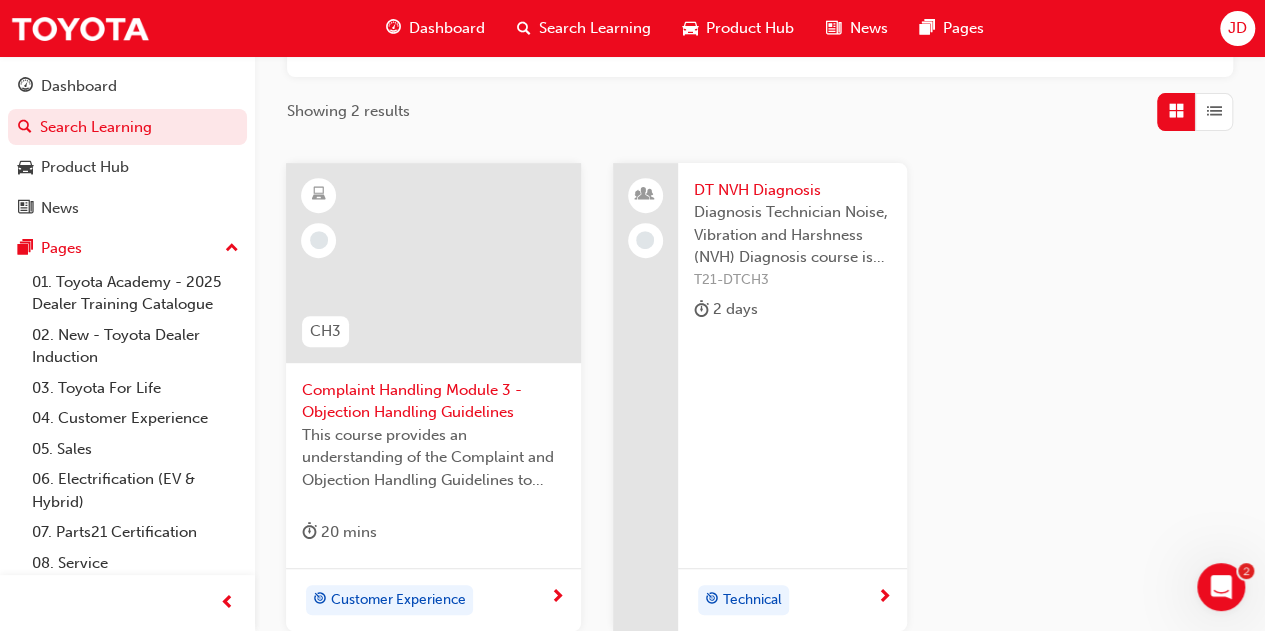 type on "ch3" 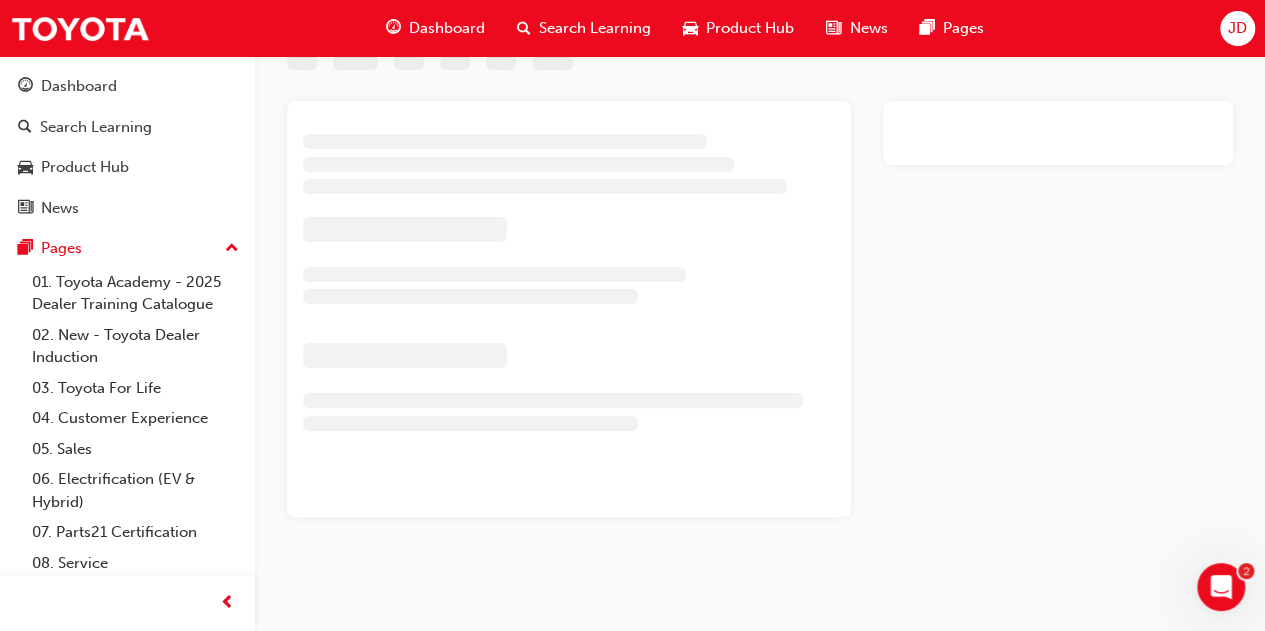 scroll, scrollTop: 0, scrollLeft: 0, axis: both 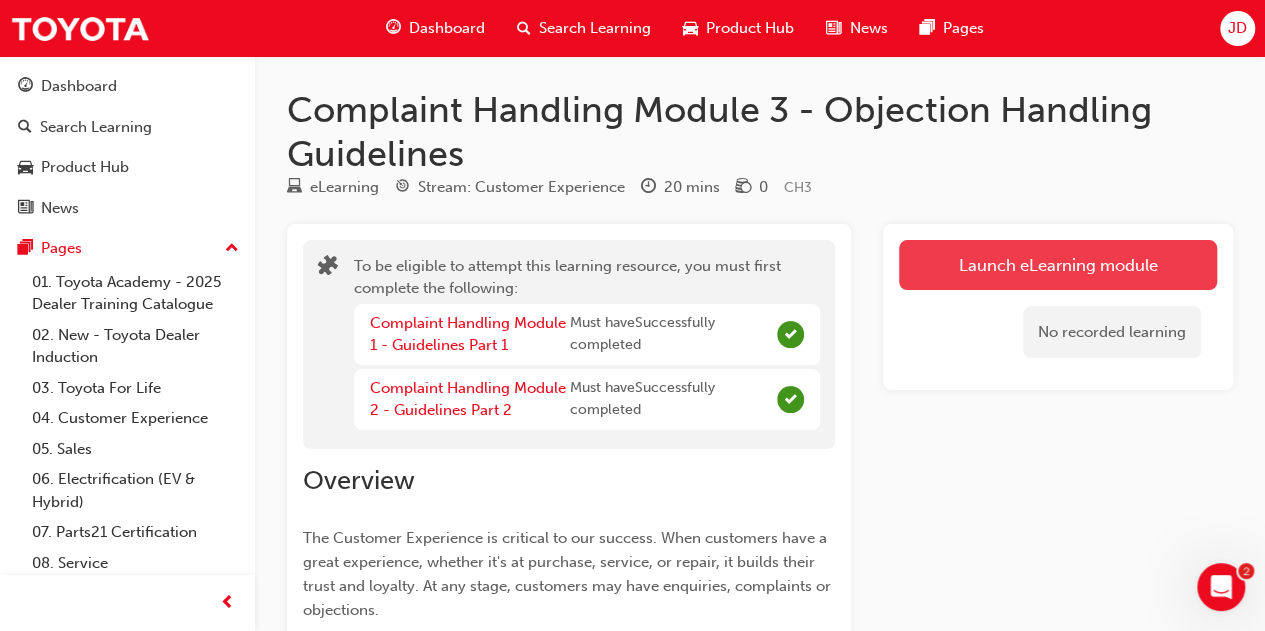 click on "Launch eLearning module" at bounding box center [1058, 265] 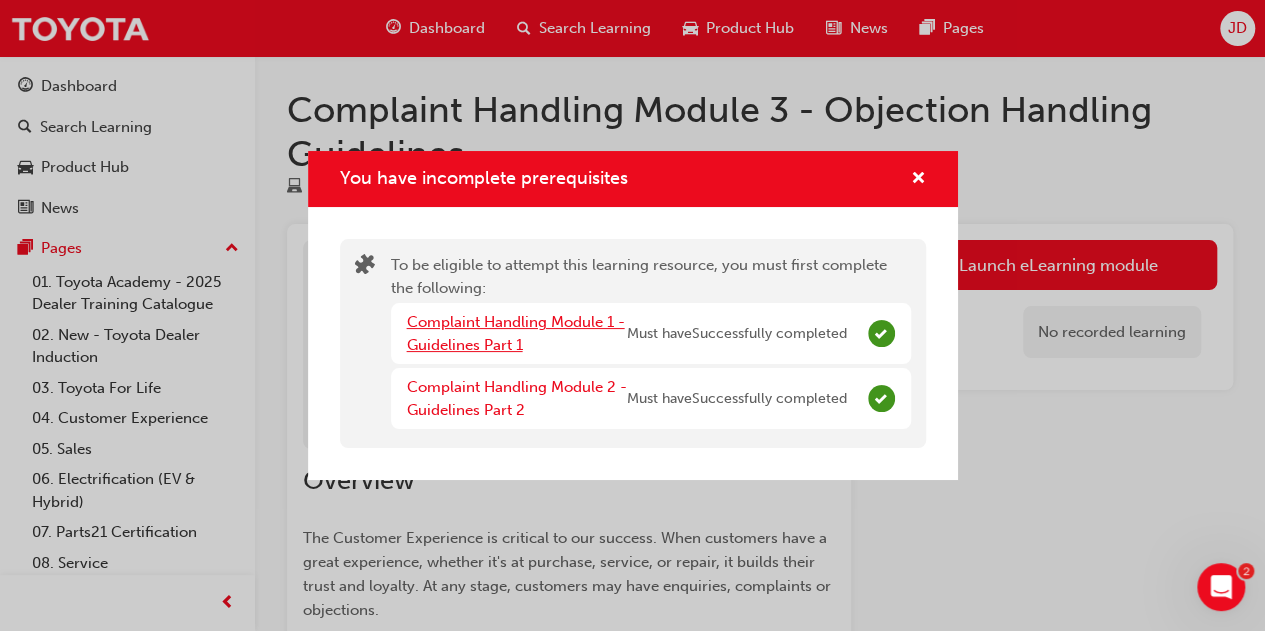 click on "Complaint Handling Module 1 - Guidelines Part 1" at bounding box center (516, 333) 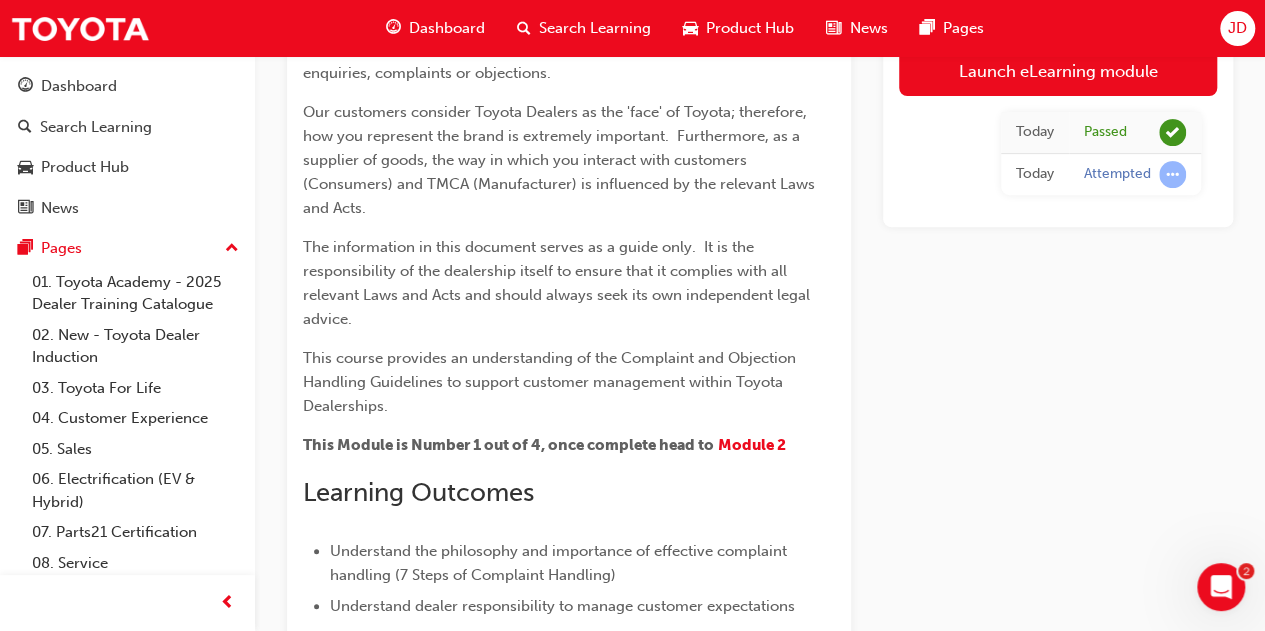 scroll, scrollTop: 200, scrollLeft: 0, axis: vertical 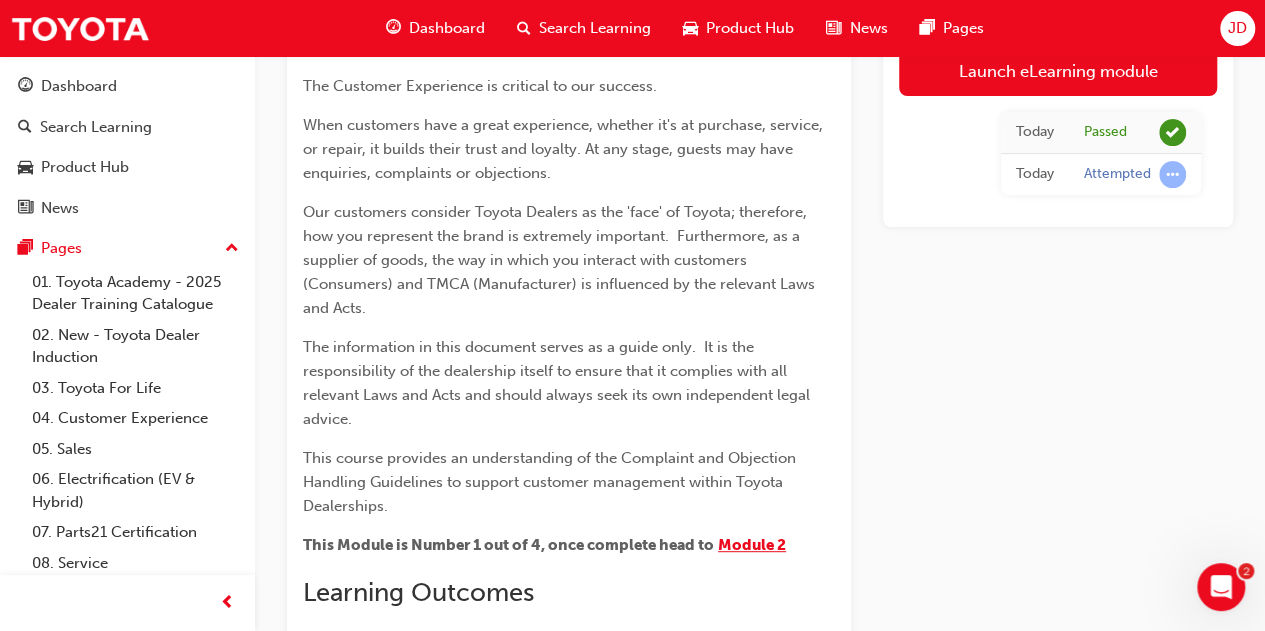 click on "Module 2" at bounding box center [752, 545] 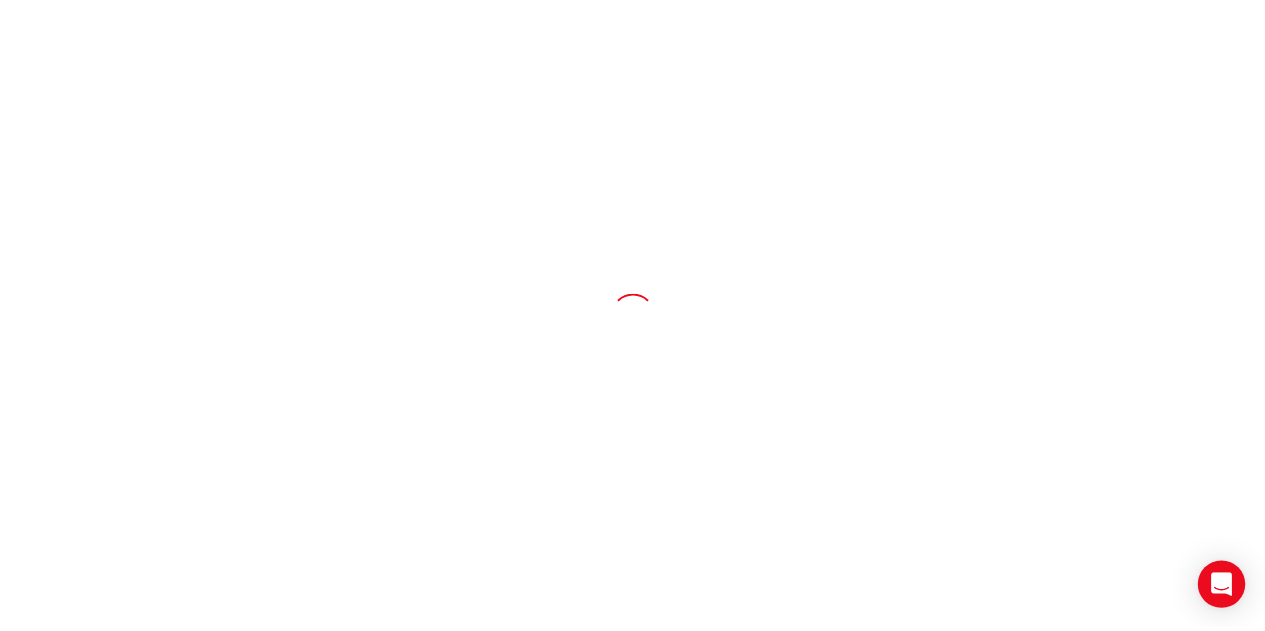 scroll, scrollTop: 0, scrollLeft: 0, axis: both 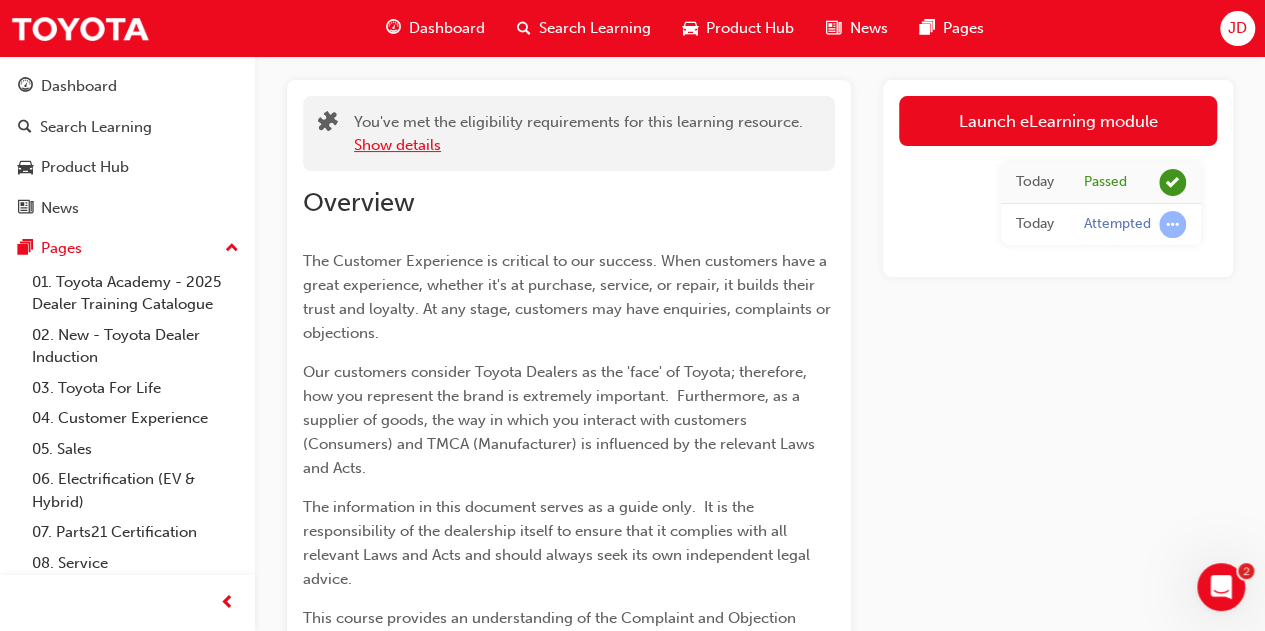 click on "Show details" at bounding box center [397, 145] 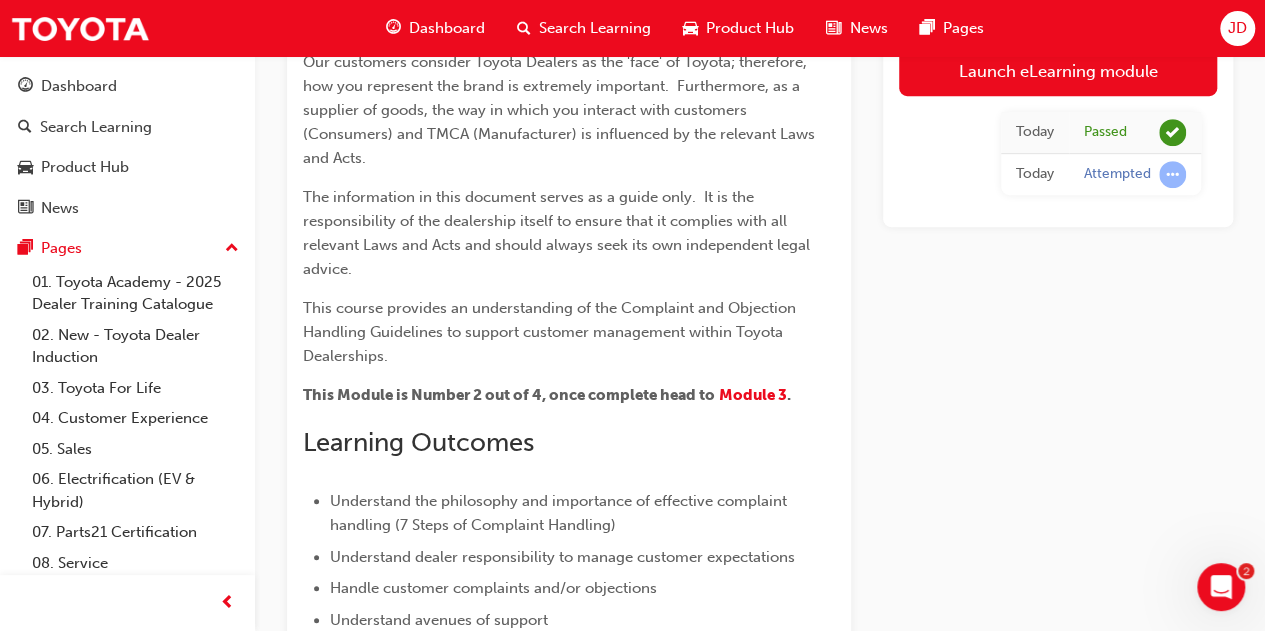 scroll, scrollTop: 600, scrollLeft: 0, axis: vertical 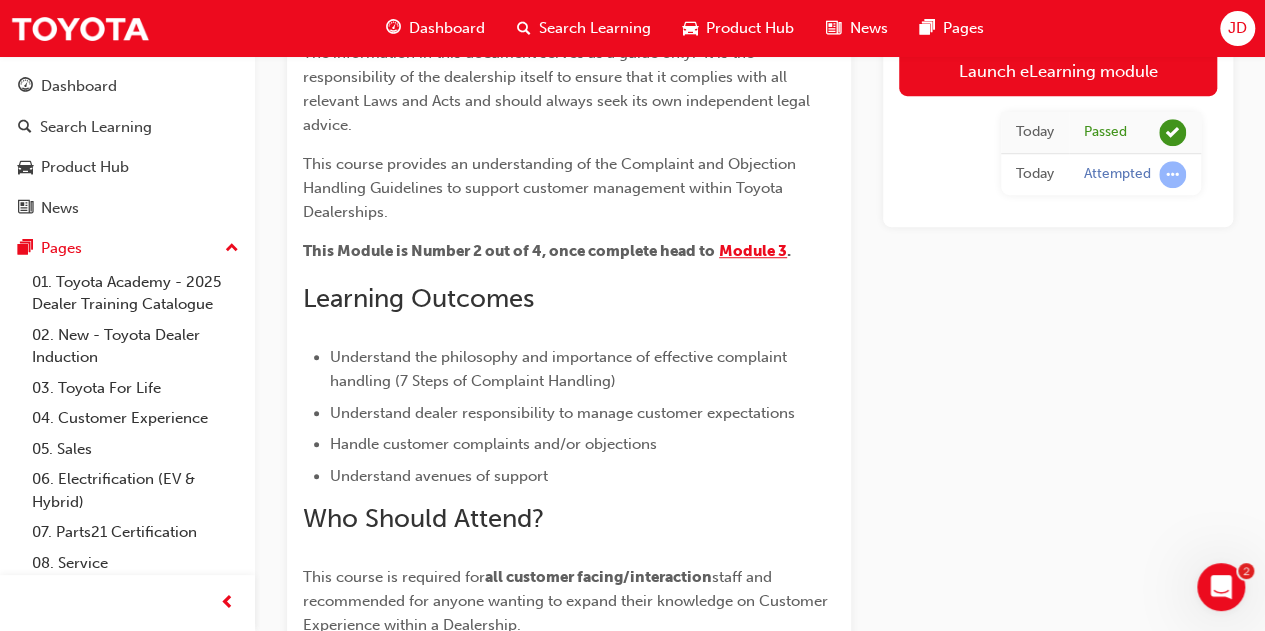 click on "Module 3" at bounding box center (753, 251) 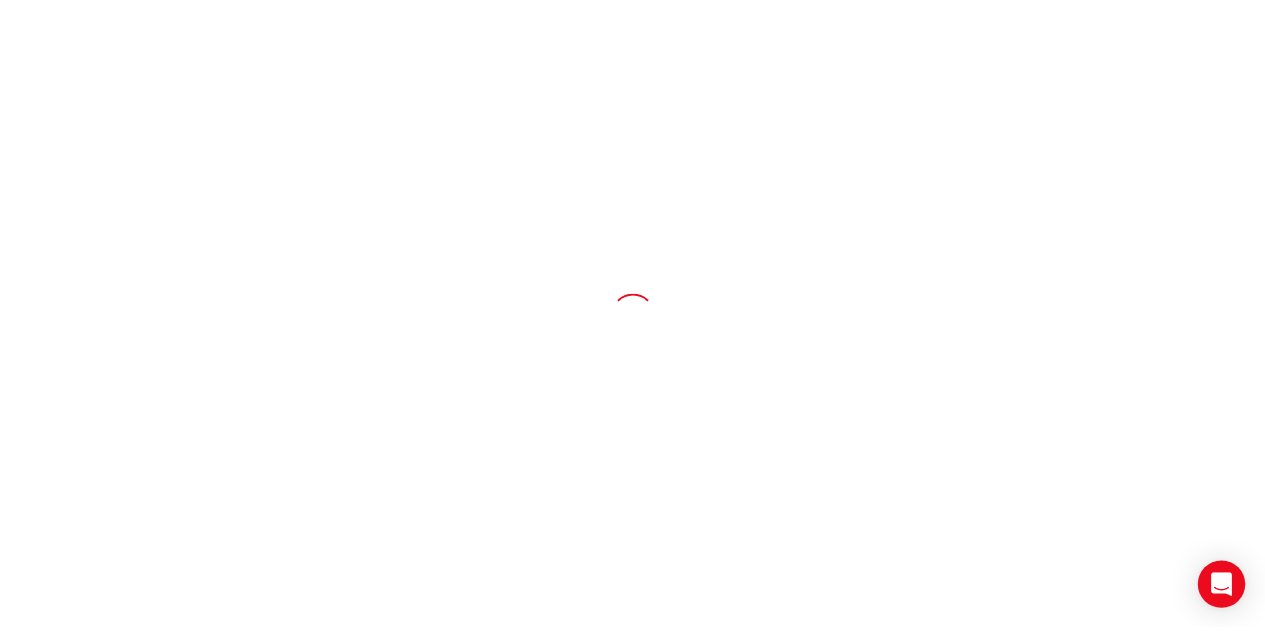 scroll, scrollTop: 0, scrollLeft: 0, axis: both 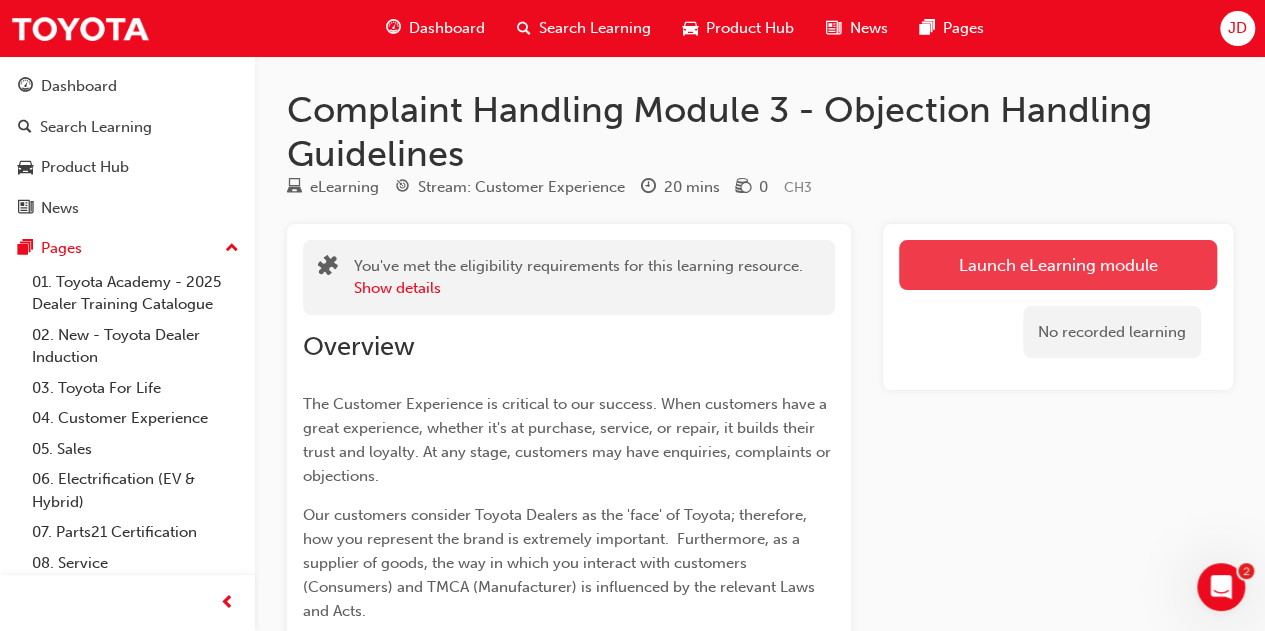 click on "Launch eLearning module" at bounding box center [1058, 265] 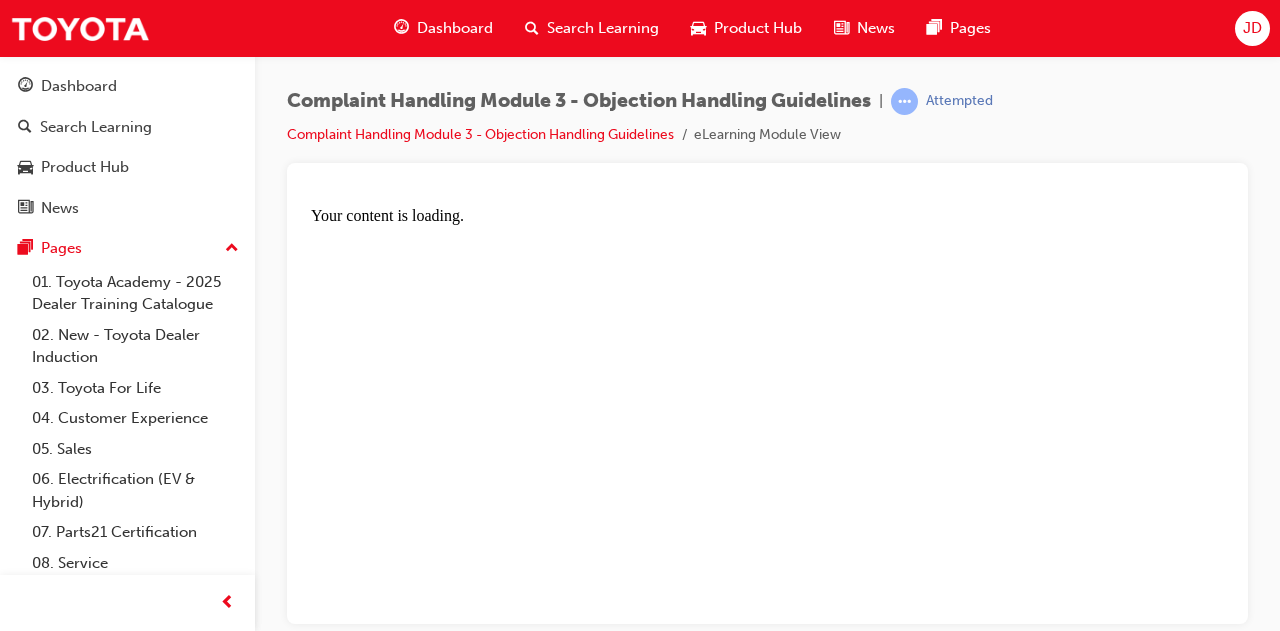 scroll, scrollTop: 0, scrollLeft: 0, axis: both 